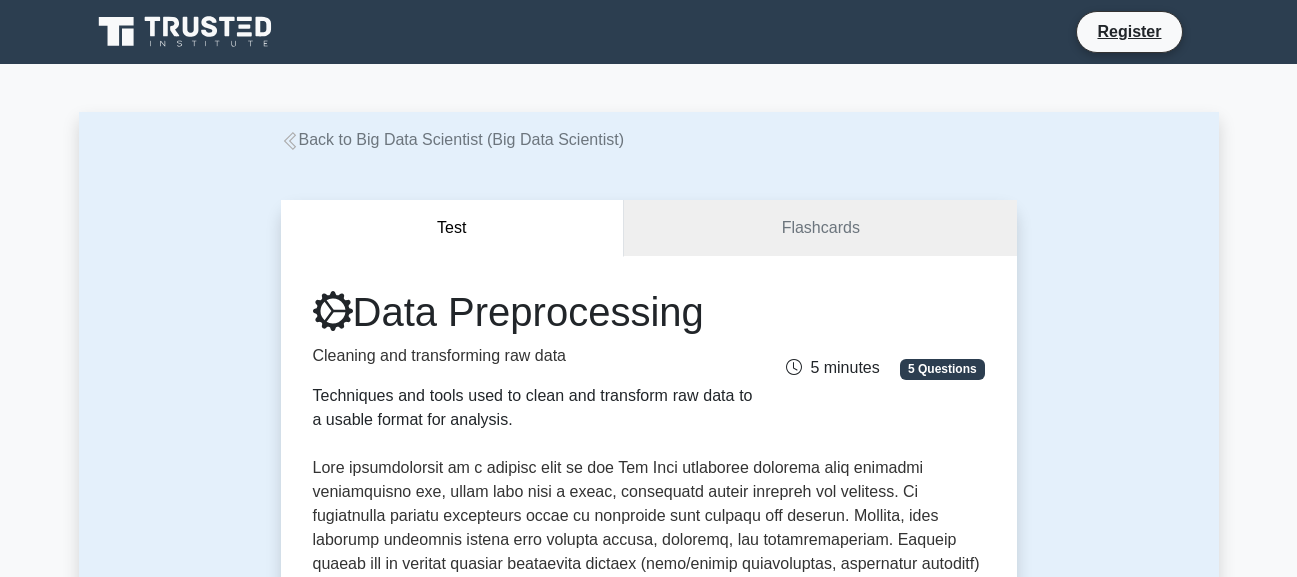 scroll, scrollTop: 504, scrollLeft: 0, axis: vertical 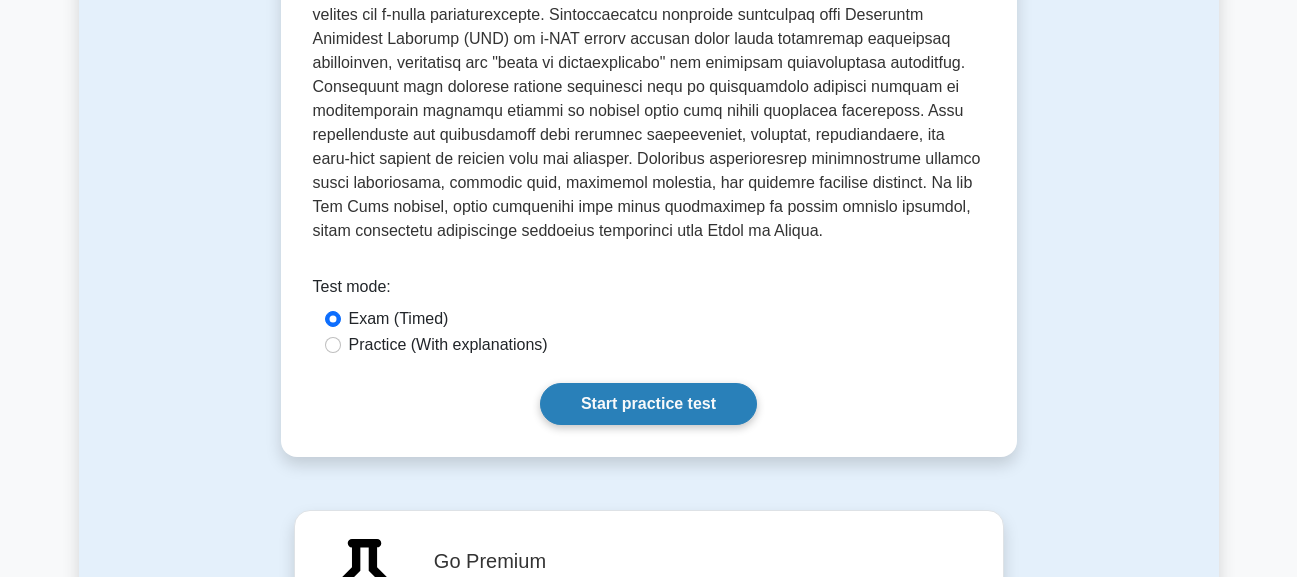 click on "Start practice test" at bounding box center (648, 404) 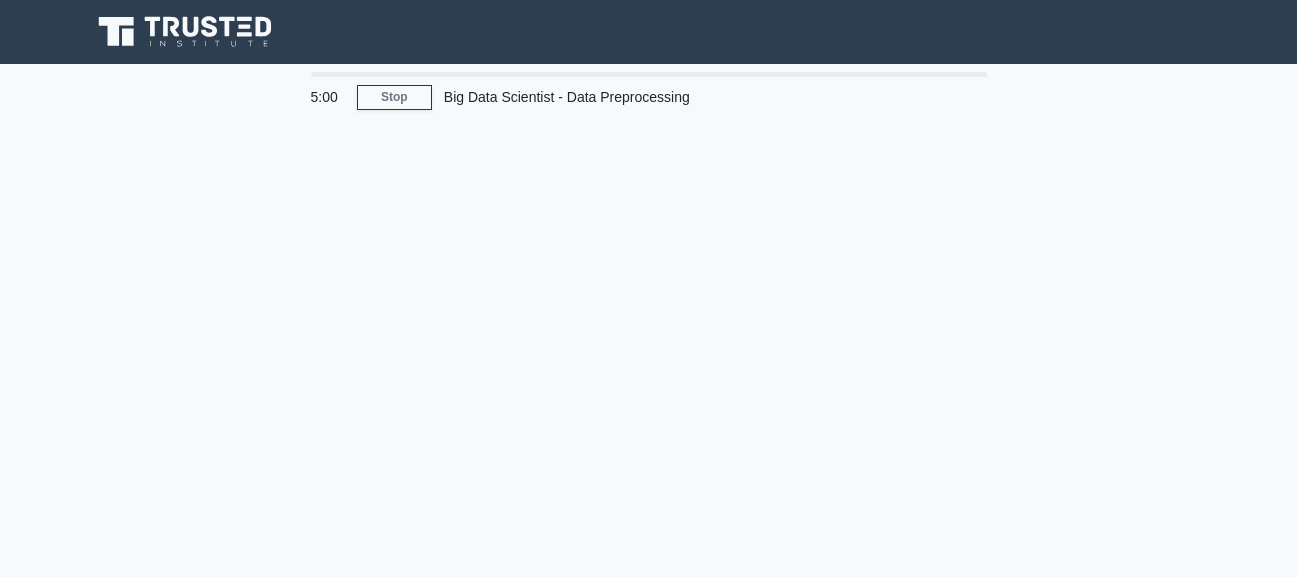 scroll, scrollTop: 0, scrollLeft: 0, axis: both 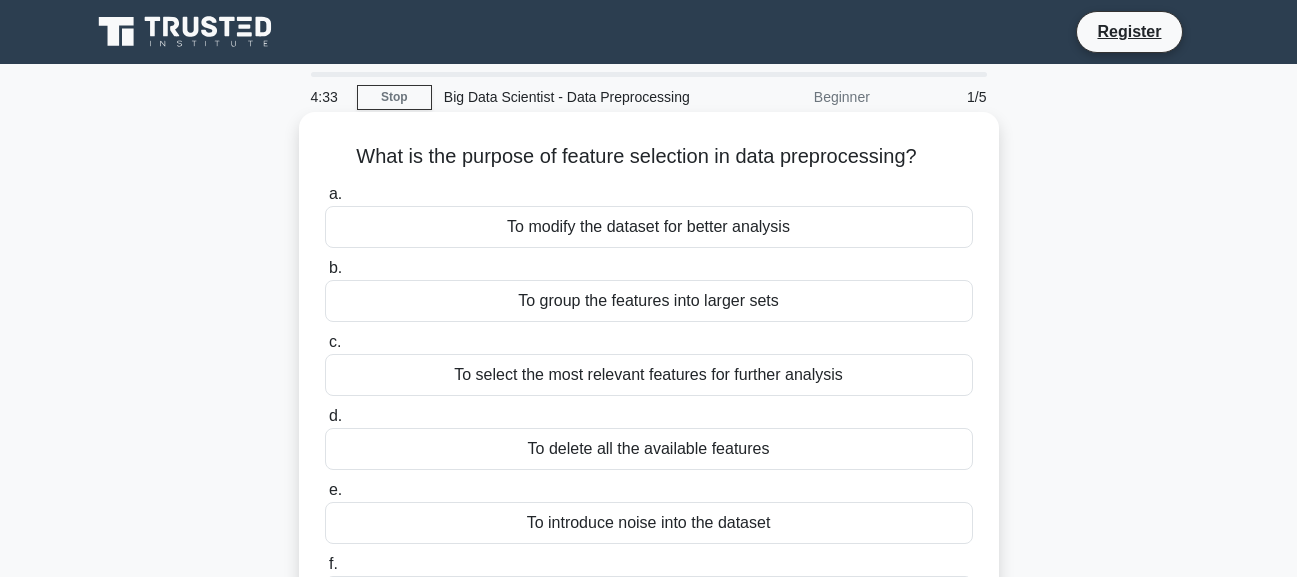 click on "To modify the dataset for better analysis" at bounding box center (649, 227) 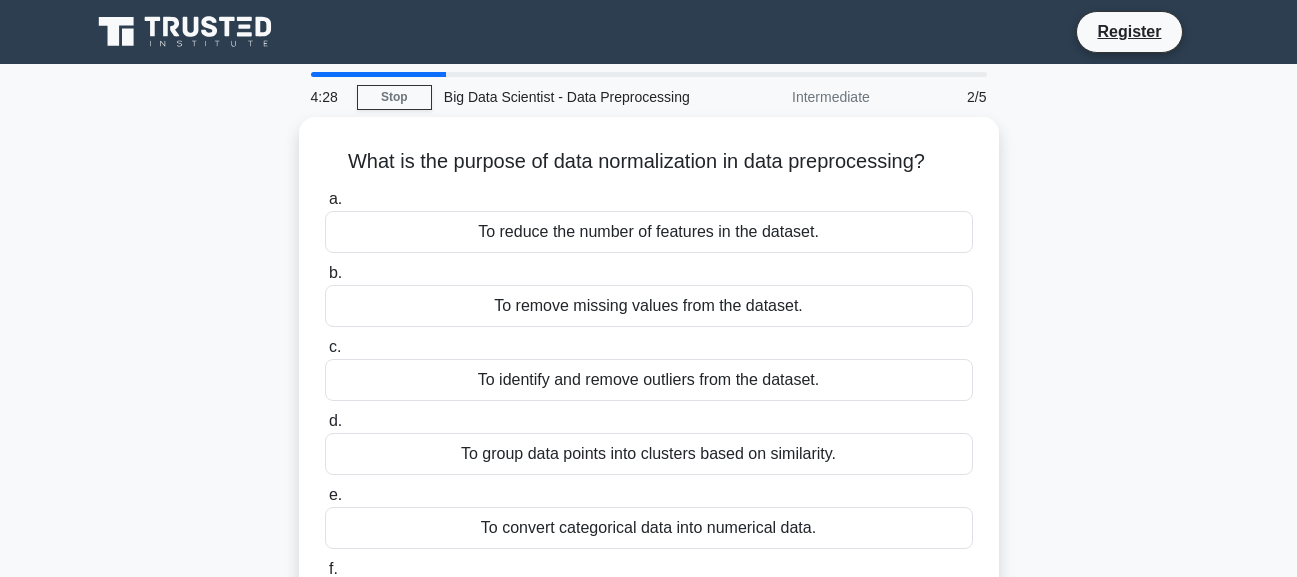 click on "To reduce the number of features in the dataset." at bounding box center [649, 232] 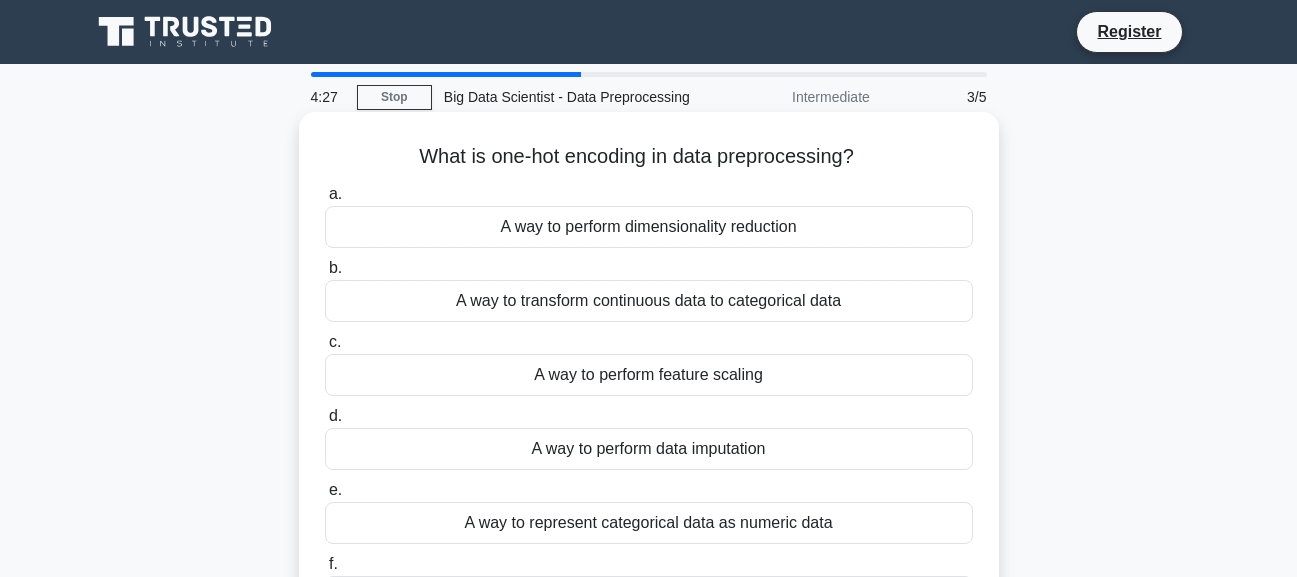 click on "A way to perform feature scaling" at bounding box center [649, 375] 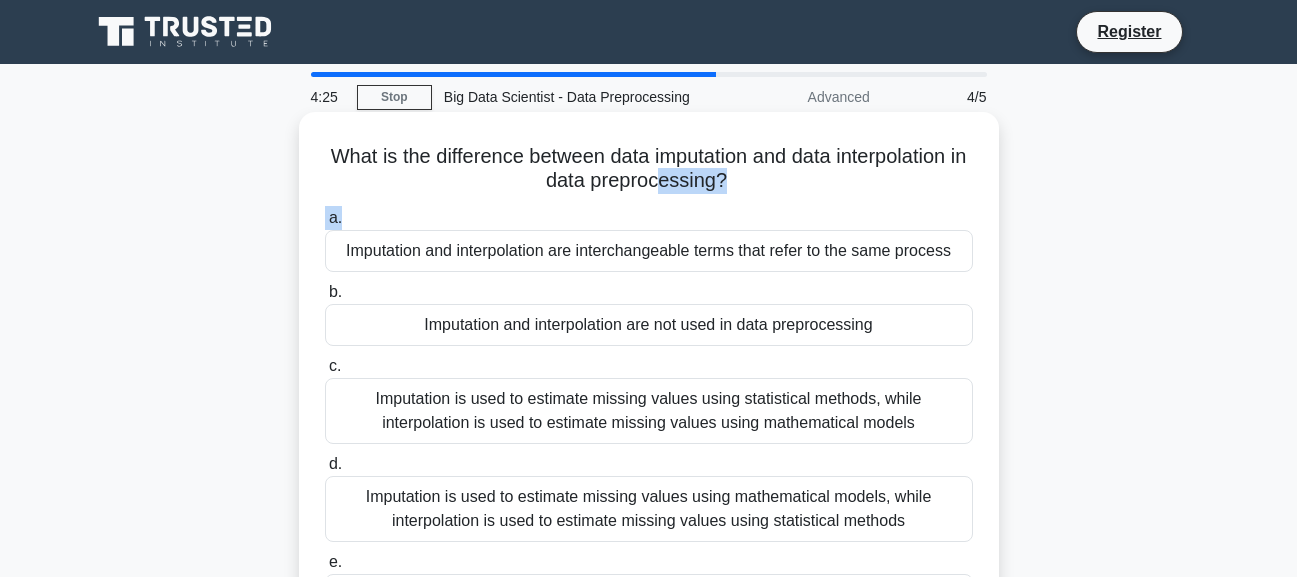 drag, startPoint x: 673, startPoint y: 195, endPoint x: 669, endPoint y: 221, distance: 26.305893 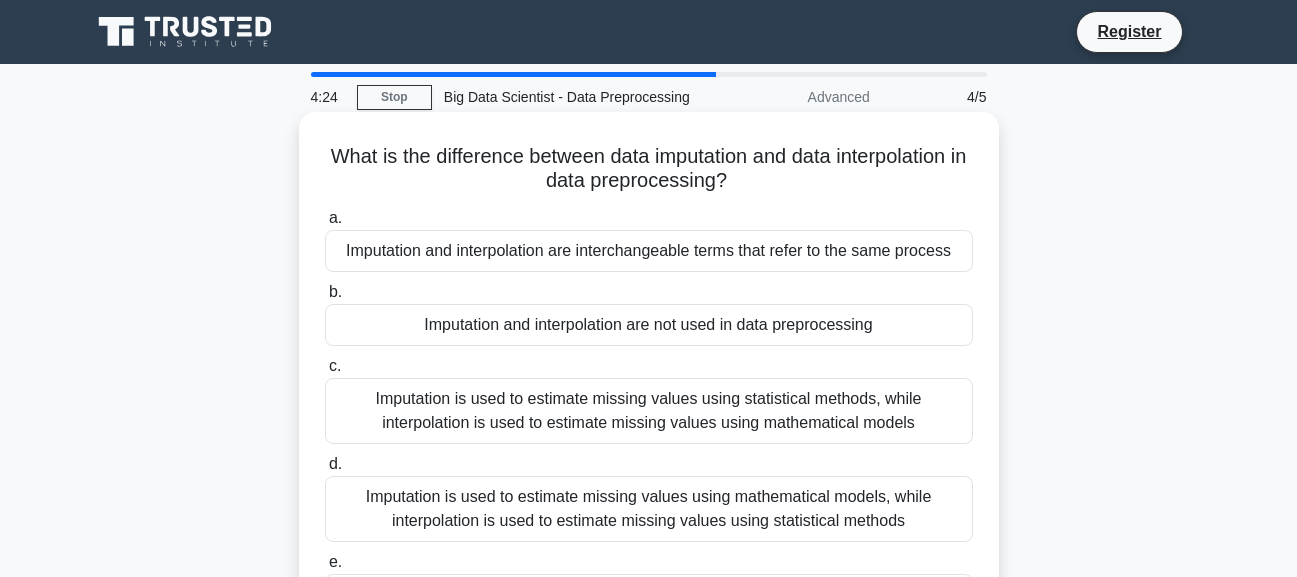 click on "Imputation and interpolation are not used in data preprocessing" at bounding box center (649, 325) 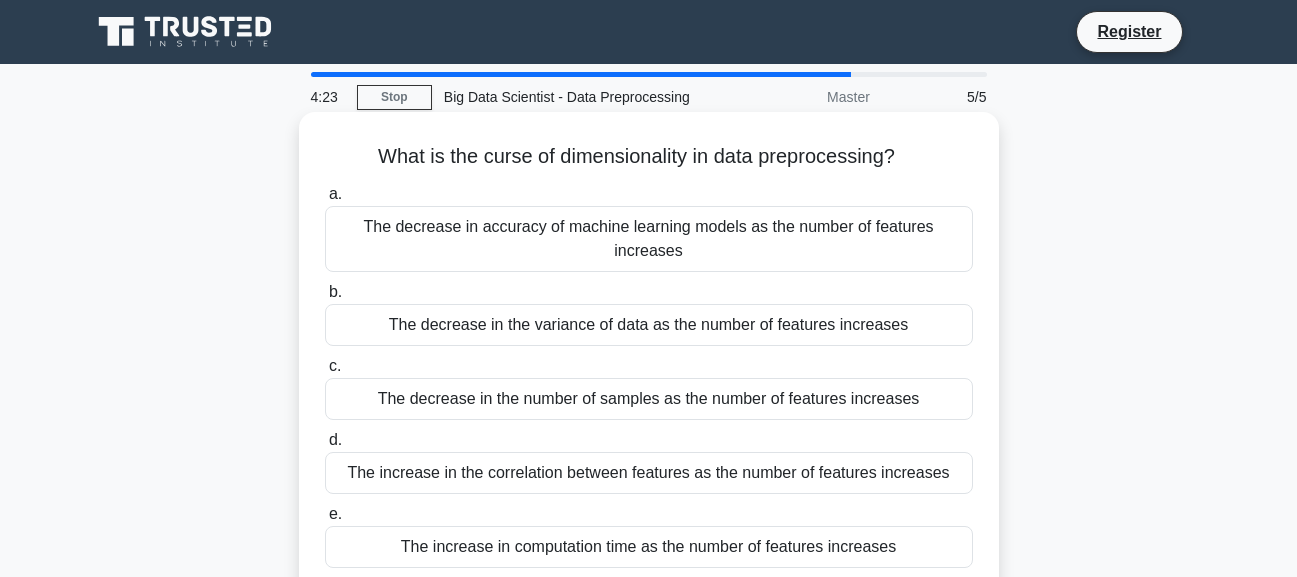 click on "The increase in the correlation between features as the number of features increases" at bounding box center (649, 473) 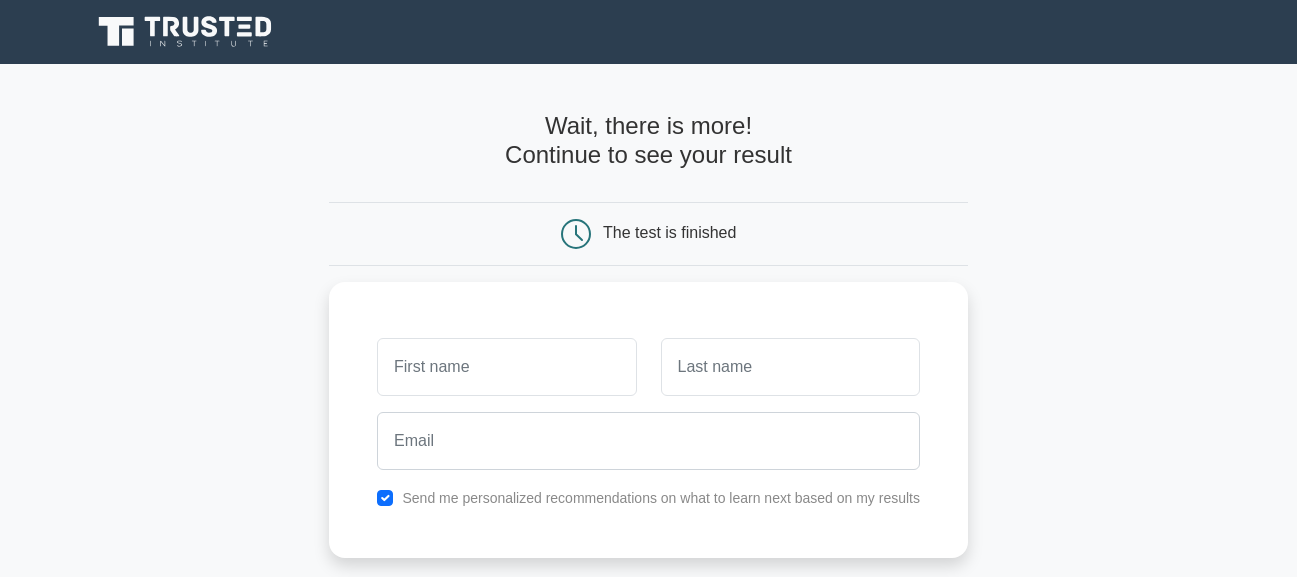 scroll, scrollTop: 0, scrollLeft: 0, axis: both 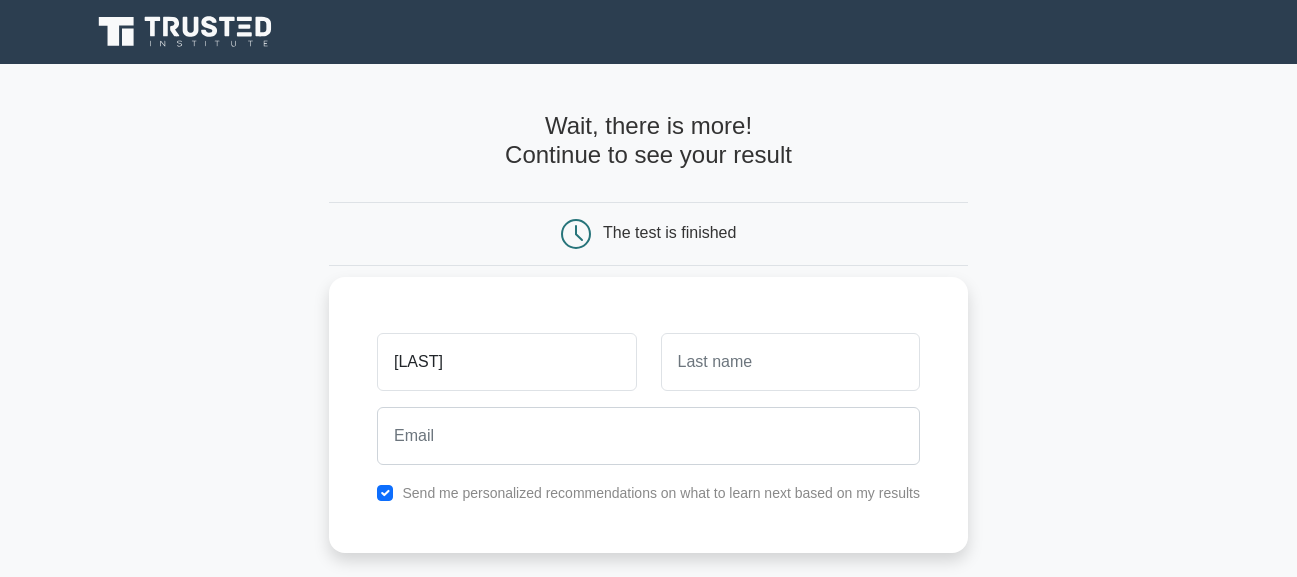 type on "[LAST]" 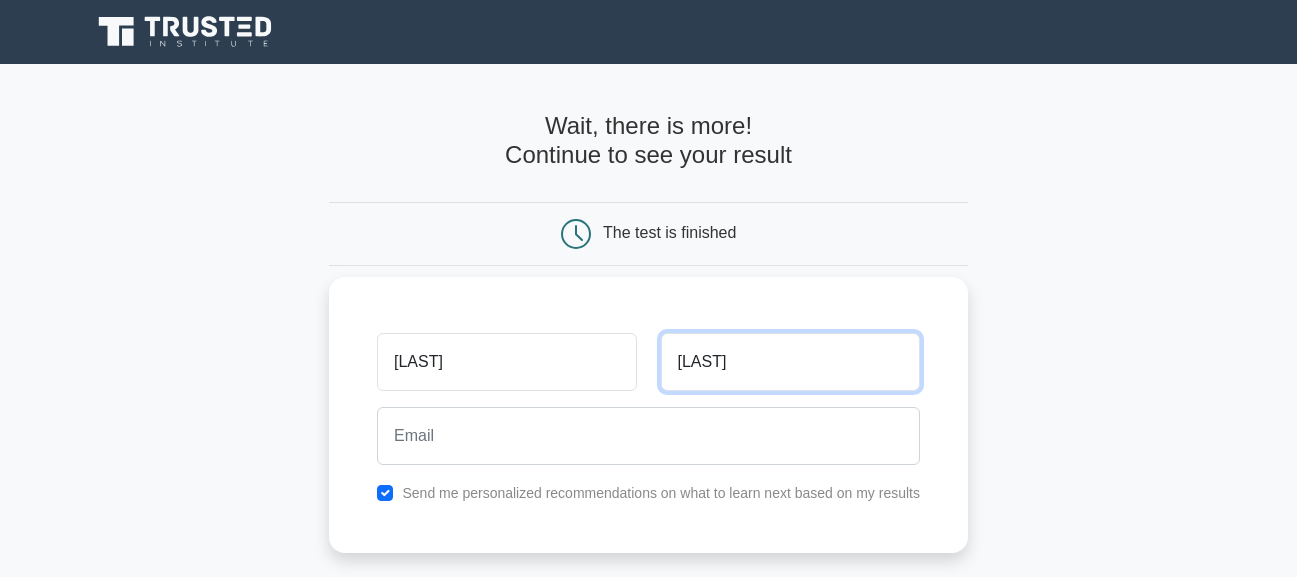 type on "[LAST]" 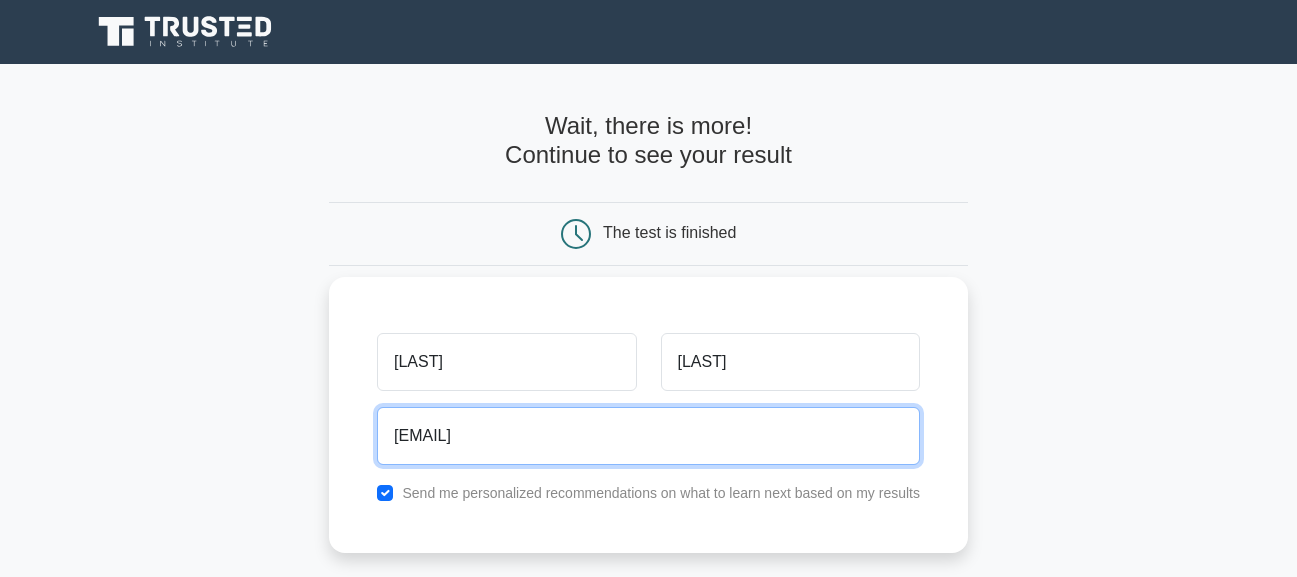 type on "[EMAIL]" 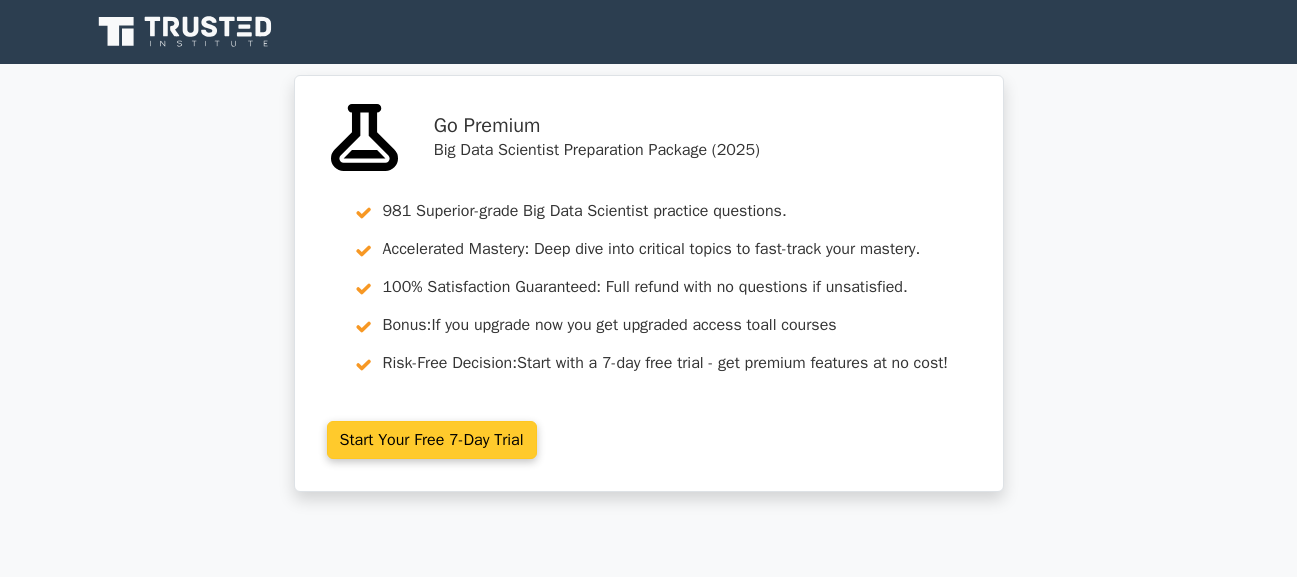 scroll, scrollTop: 0, scrollLeft: 0, axis: both 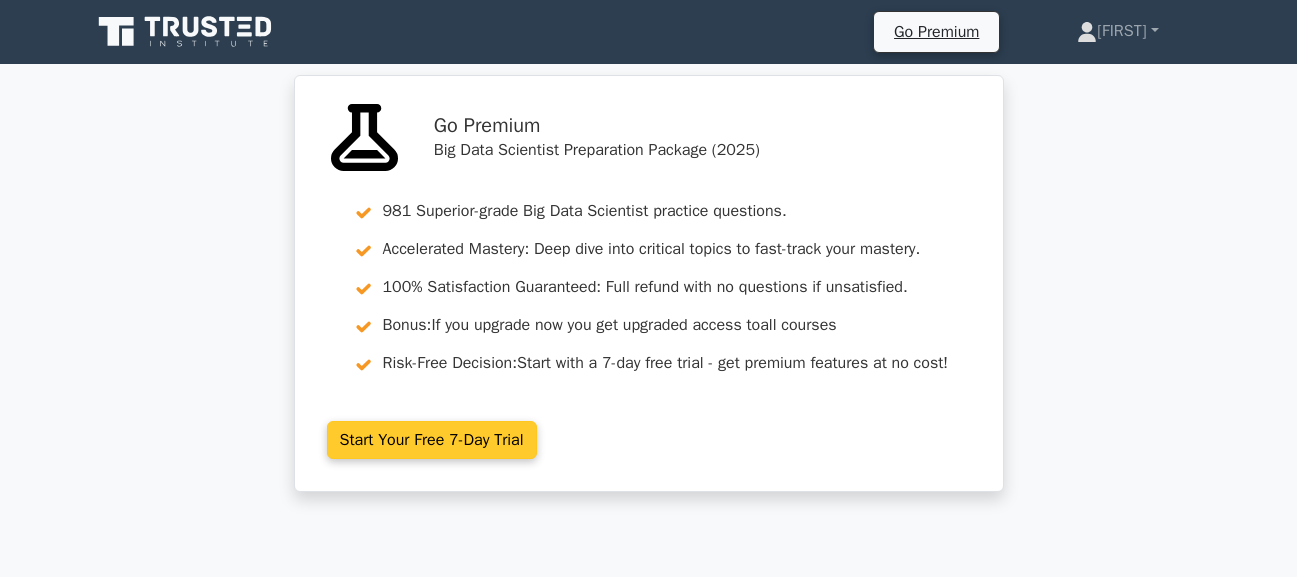 click on "Start Your Free 7-Day Trial" at bounding box center [432, 440] 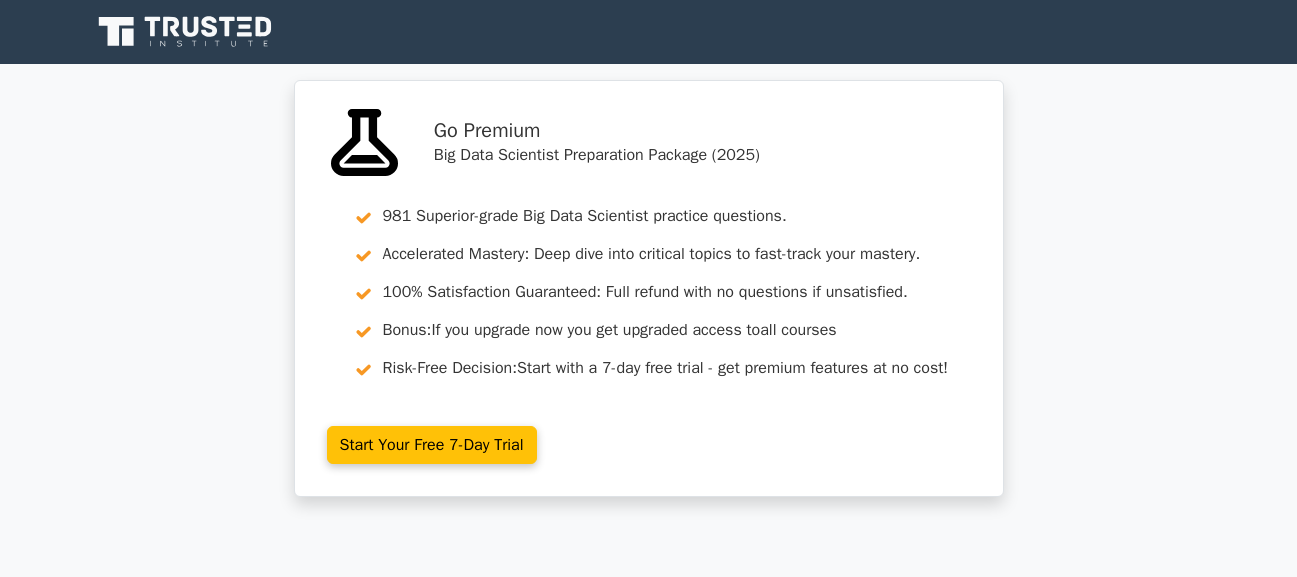 scroll, scrollTop: 0, scrollLeft: 0, axis: both 